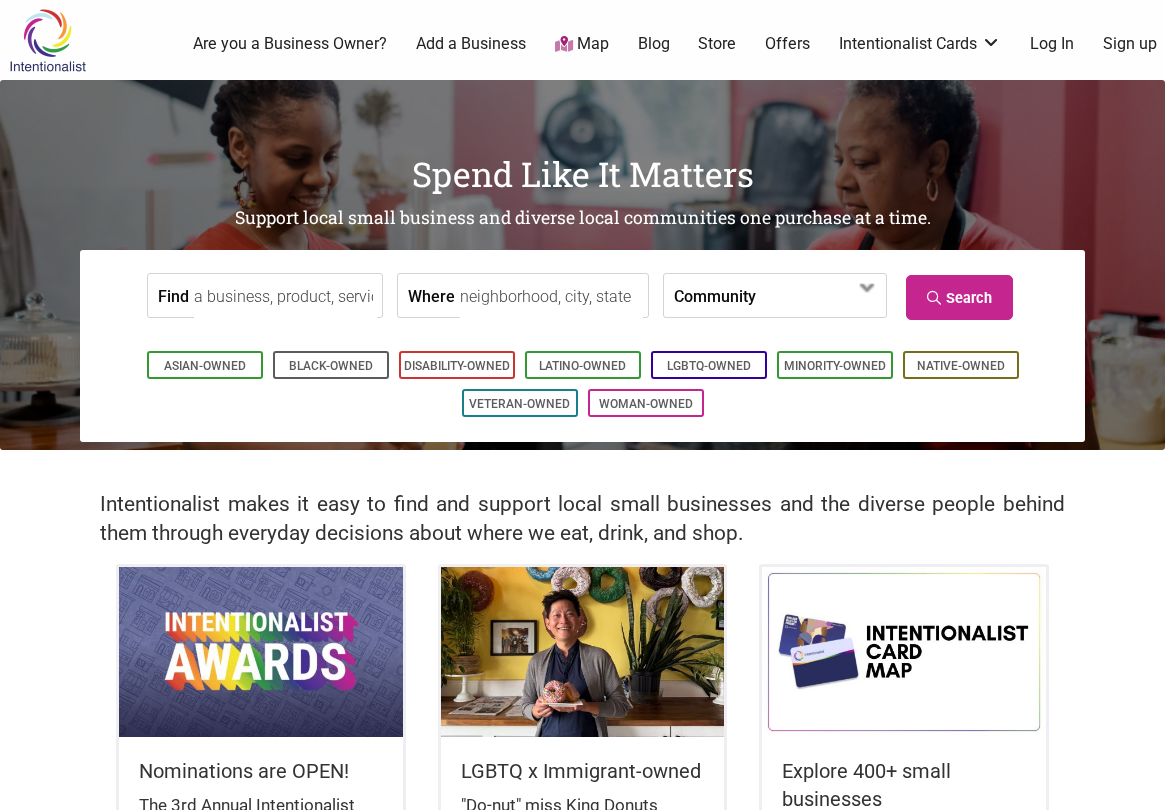 scroll, scrollTop: 0, scrollLeft: 0, axis: both 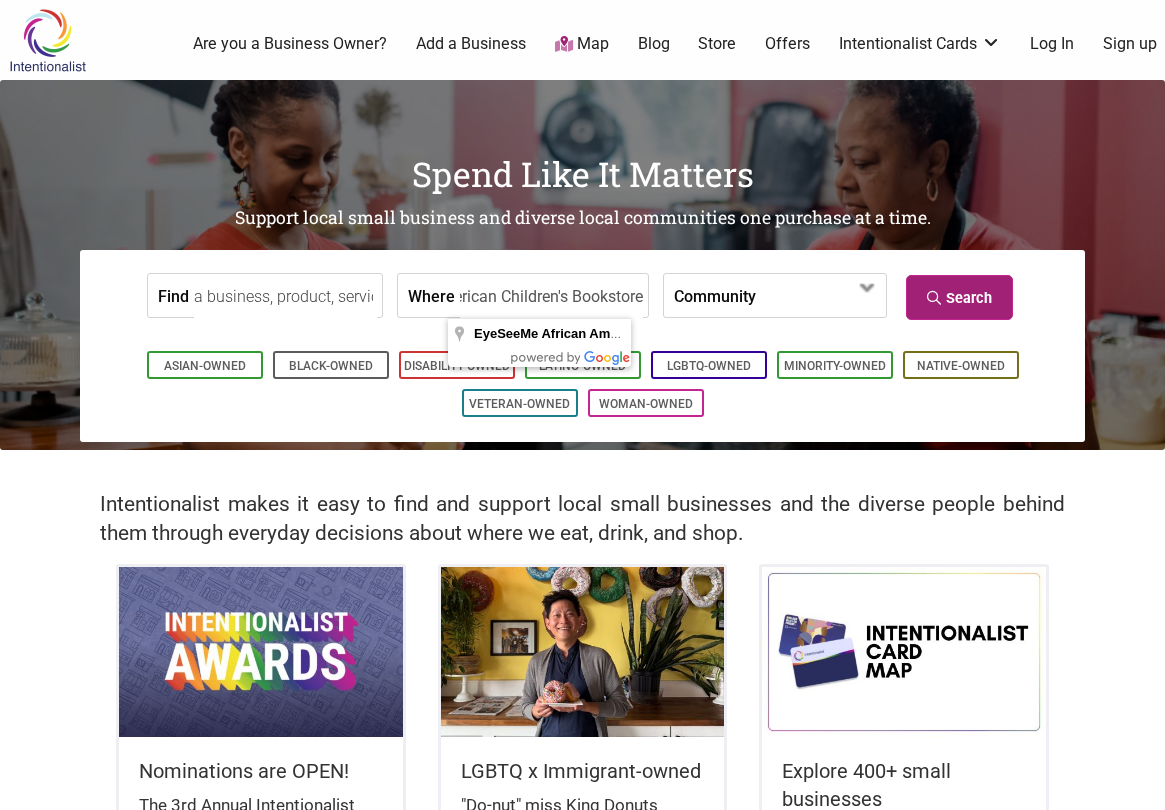 type on "EyeSeeMe African American Children's Bookstore" 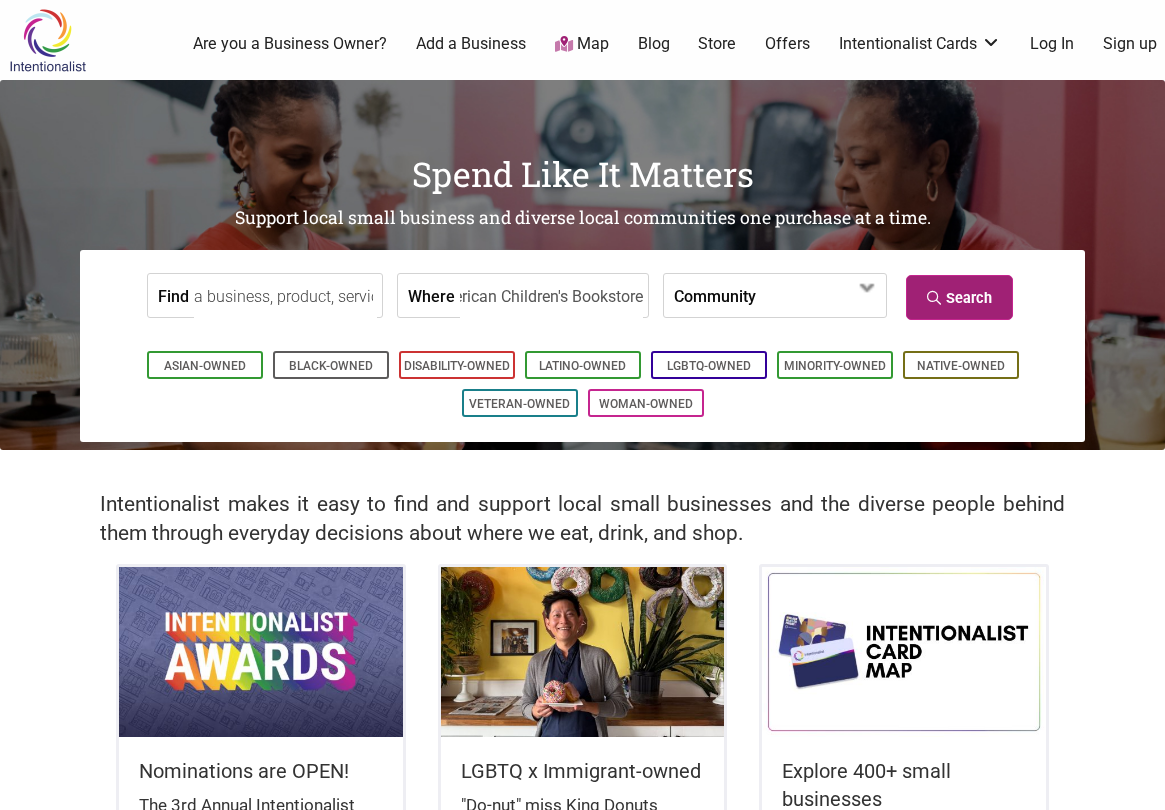 scroll, scrollTop: 0, scrollLeft: 0, axis: both 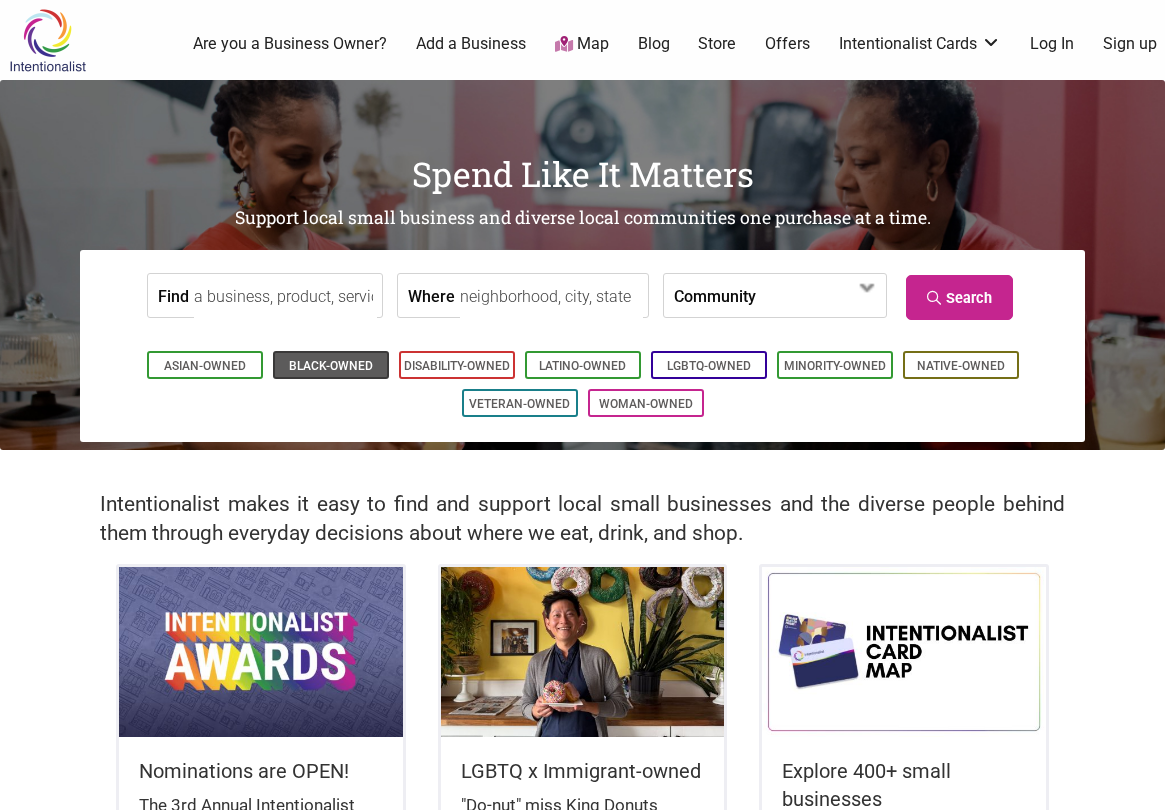 click on "Black-Owned" at bounding box center (331, 366) 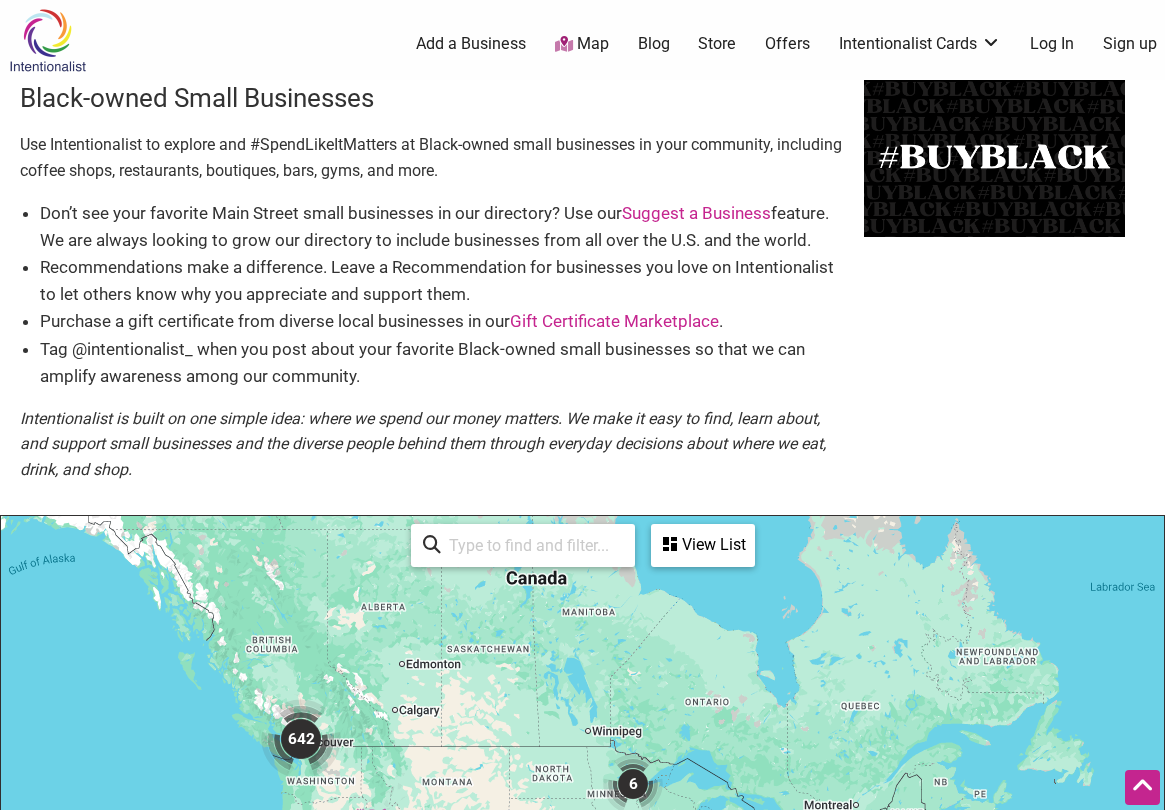 scroll, scrollTop: 500, scrollLeft: 0, axis: vertical 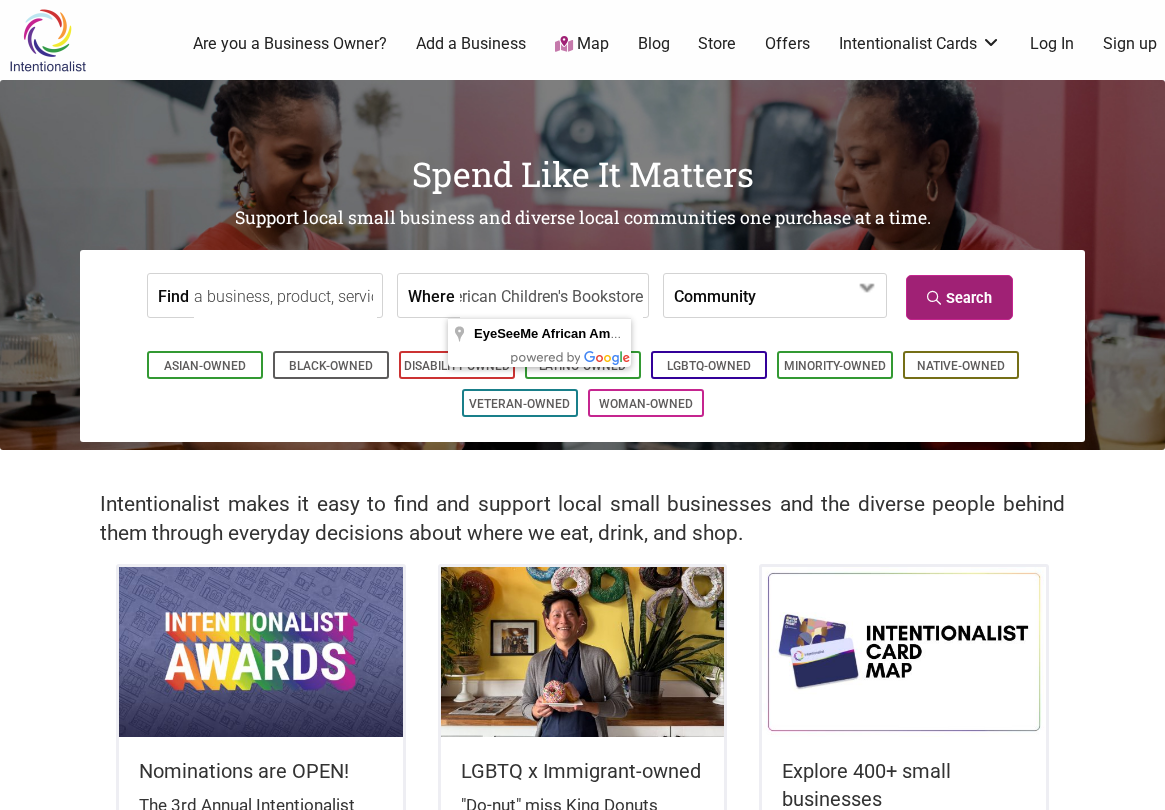 type on "EyeSeeMe African American Children's Bookstore" 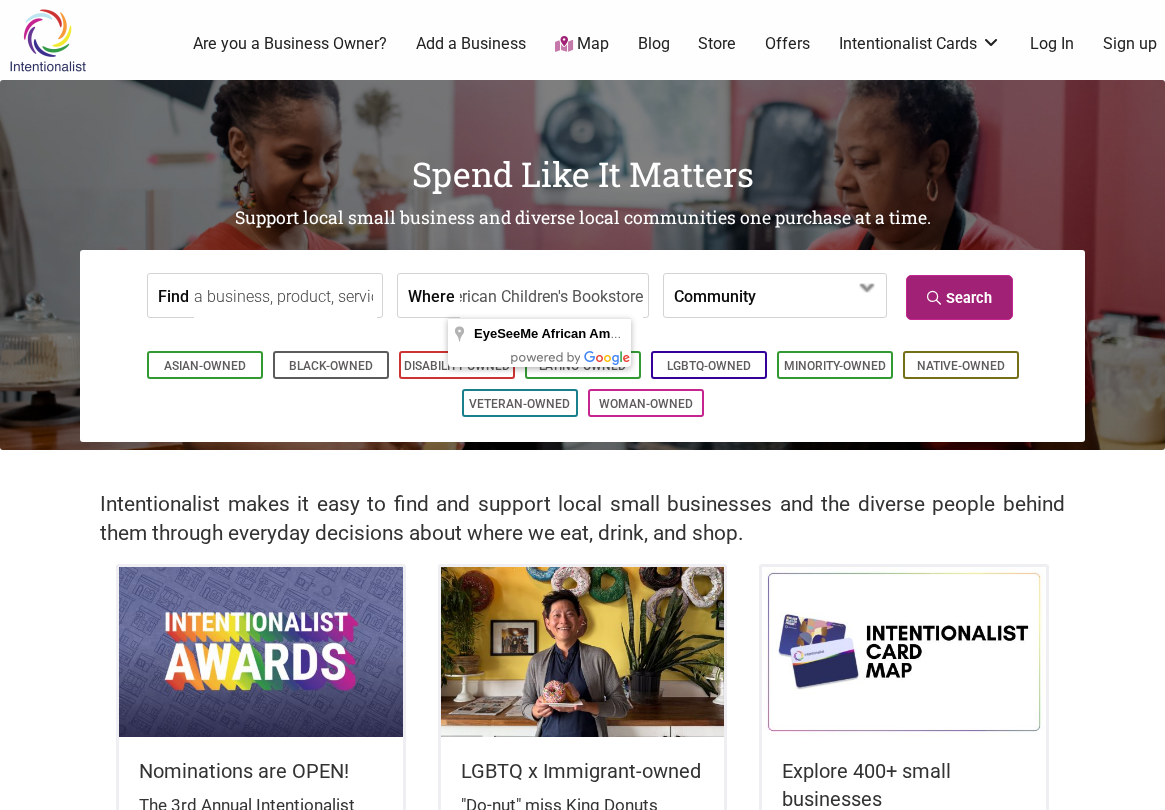 click on "Search" at bounding box center (959, 297) 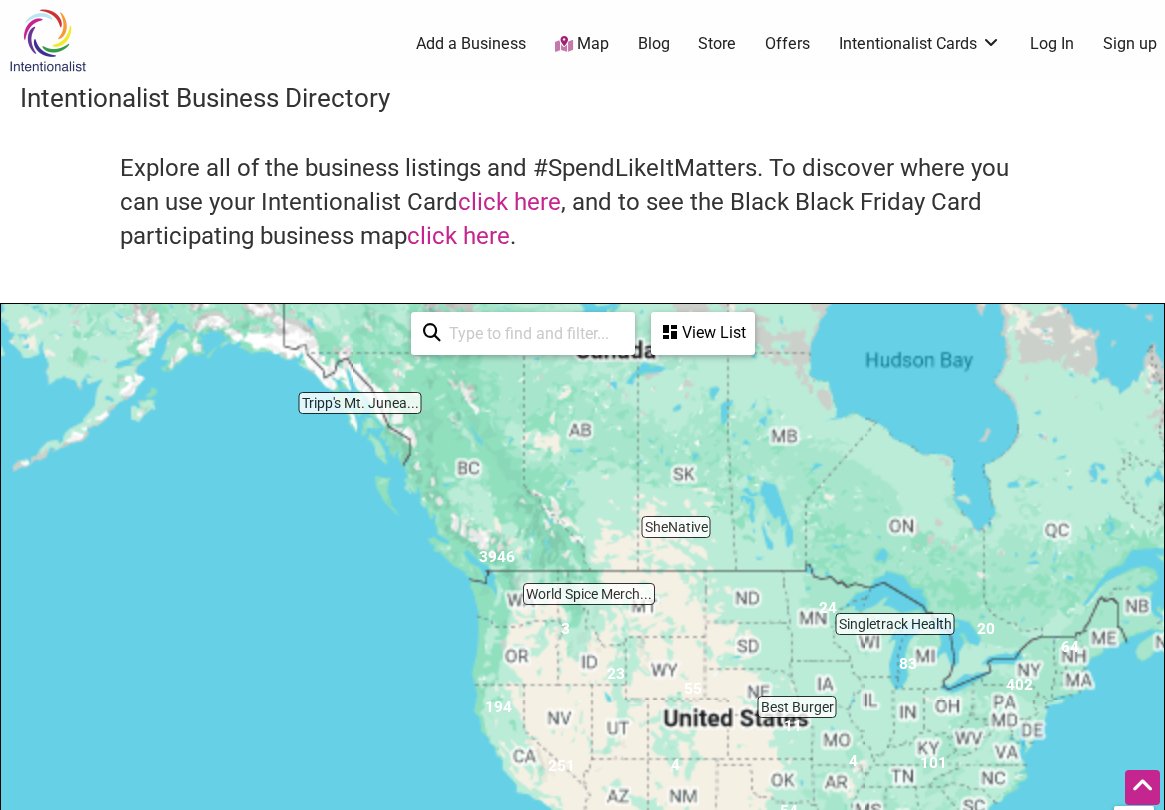 scroll, scrollTop: 500, scrollLeft: 0, axis: vertical 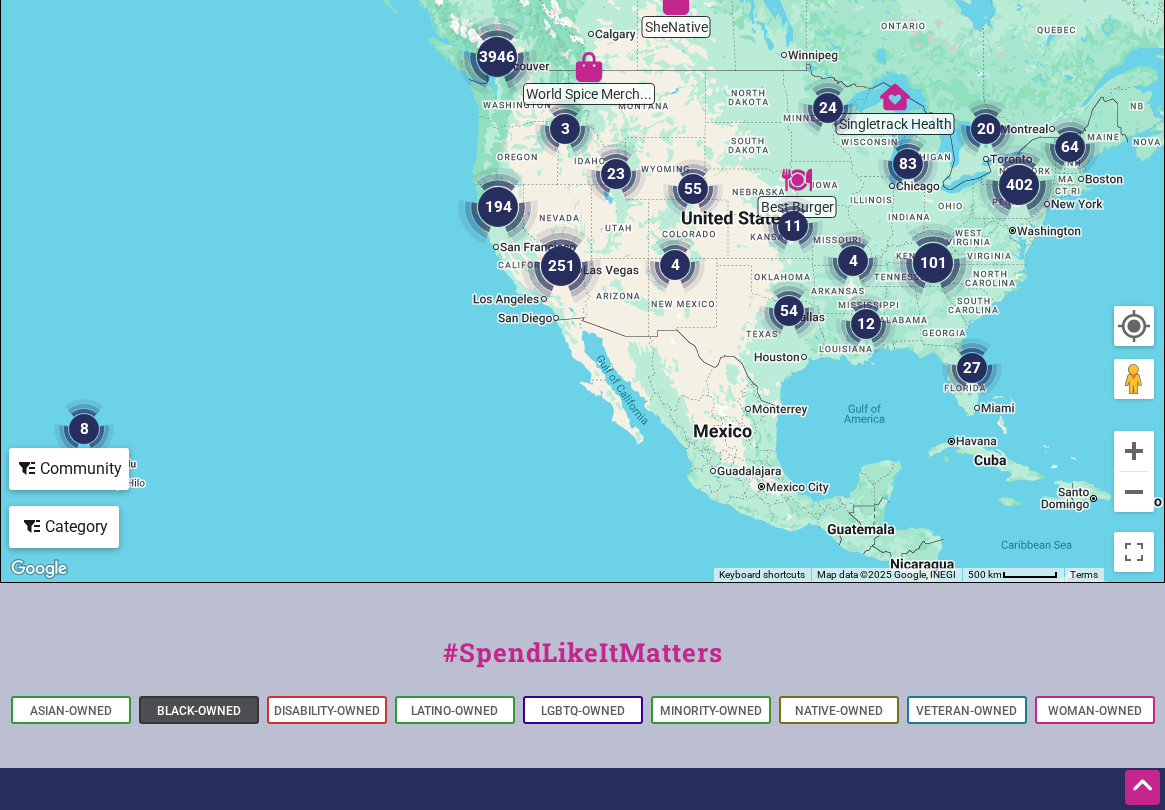 click on "Black-Owned" at bounding box center [199, 711] 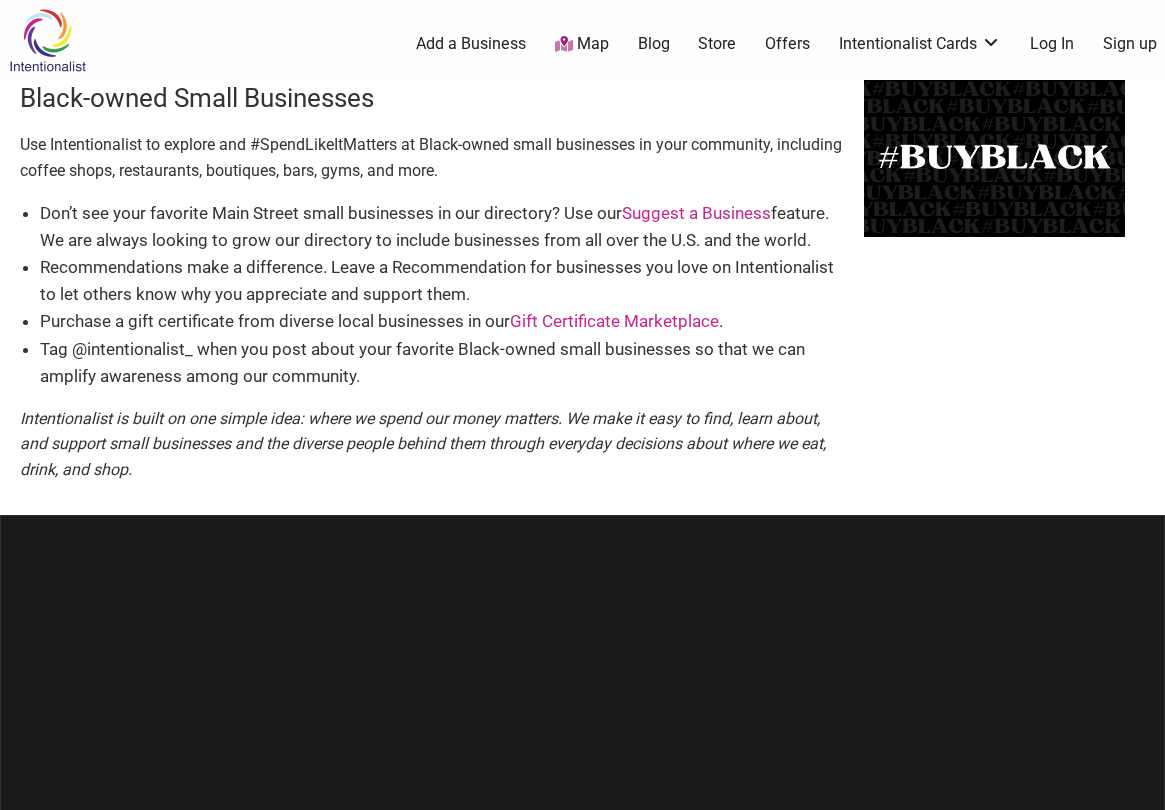 scroll, scrollTop: 0, scrollLeft: 0, axis: both 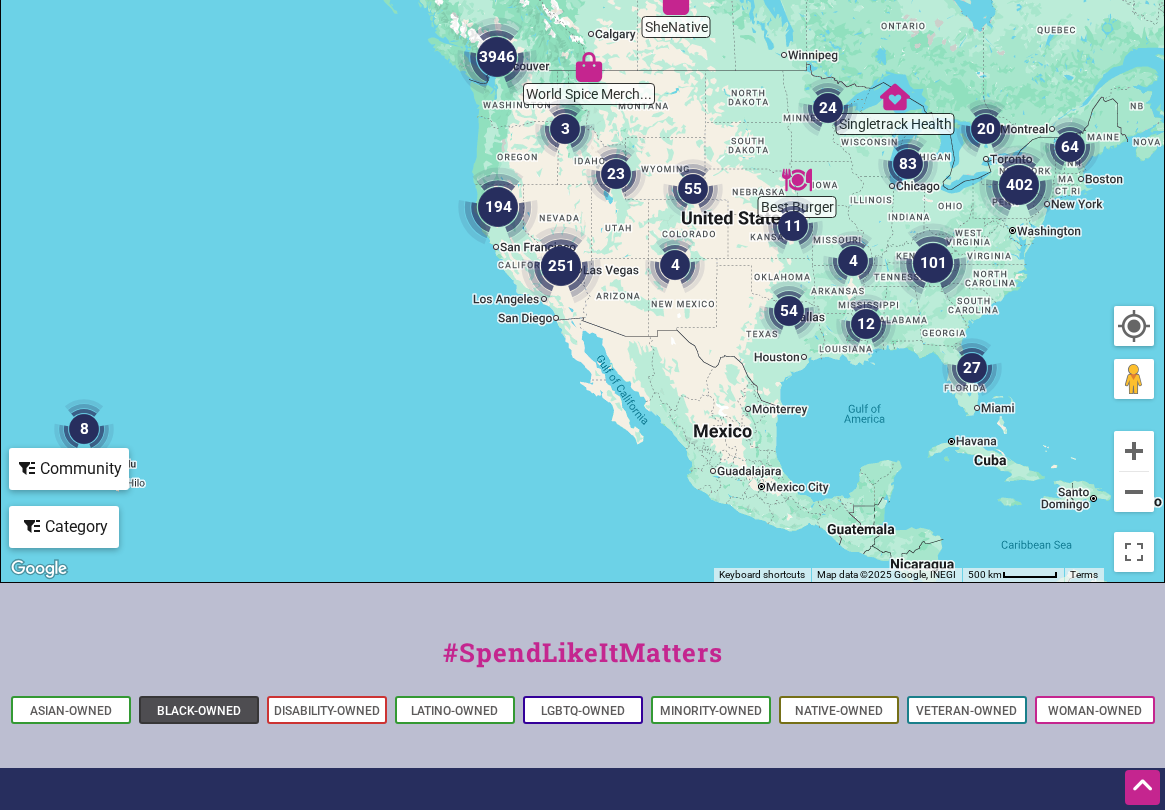 click on "Black-Owned" at bounding box center [199, 711] 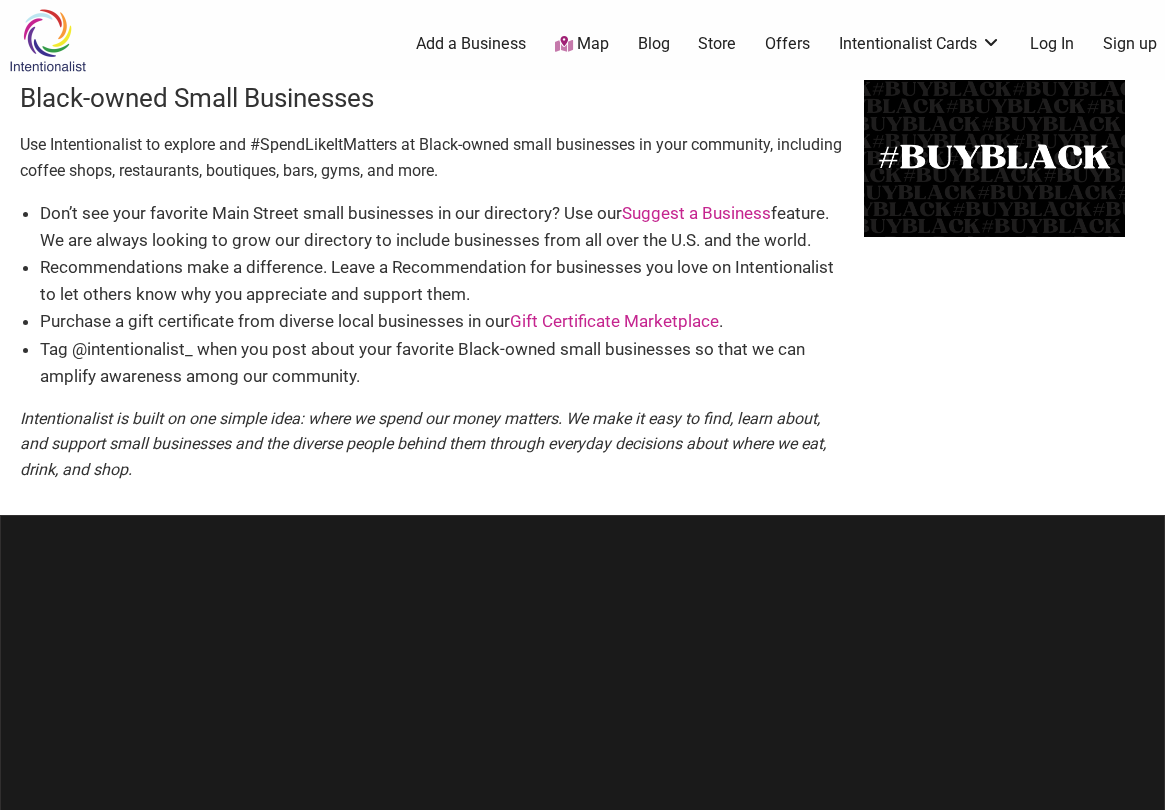scroll, scrollTop: 0, scrollLeft: 0, axis: both 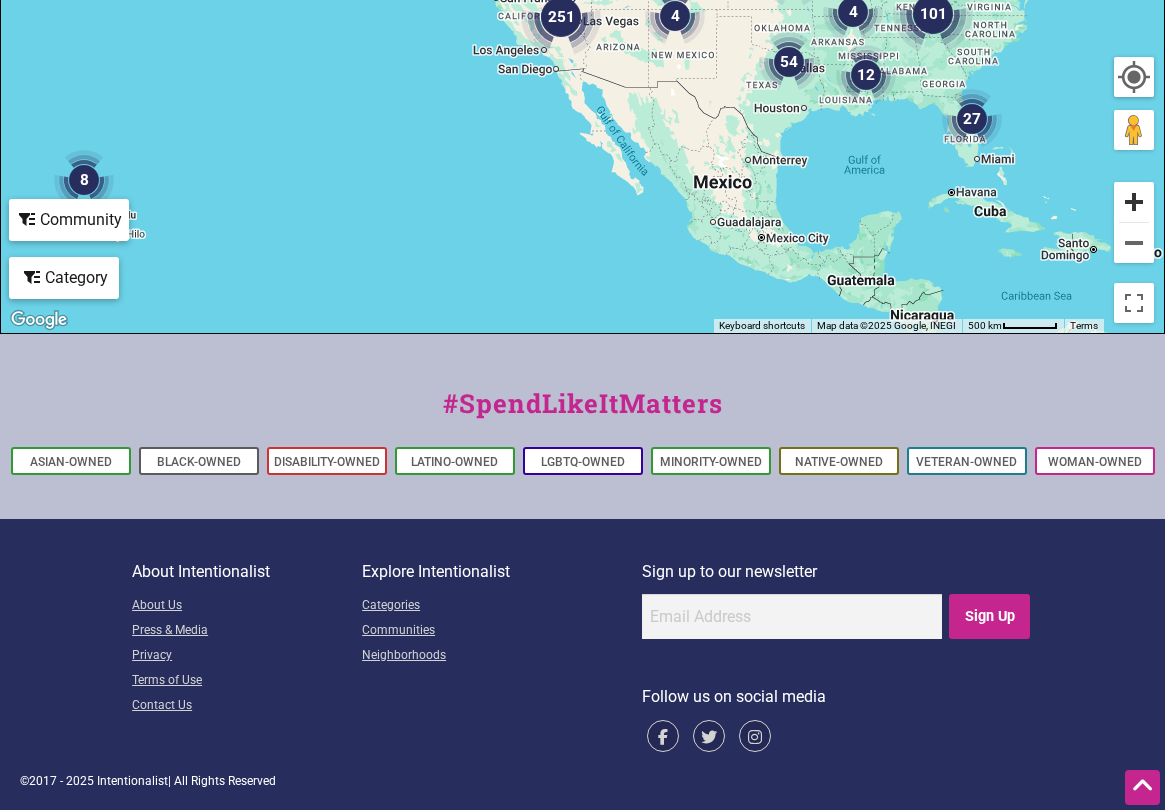 click at bounding box center [1134, 202] 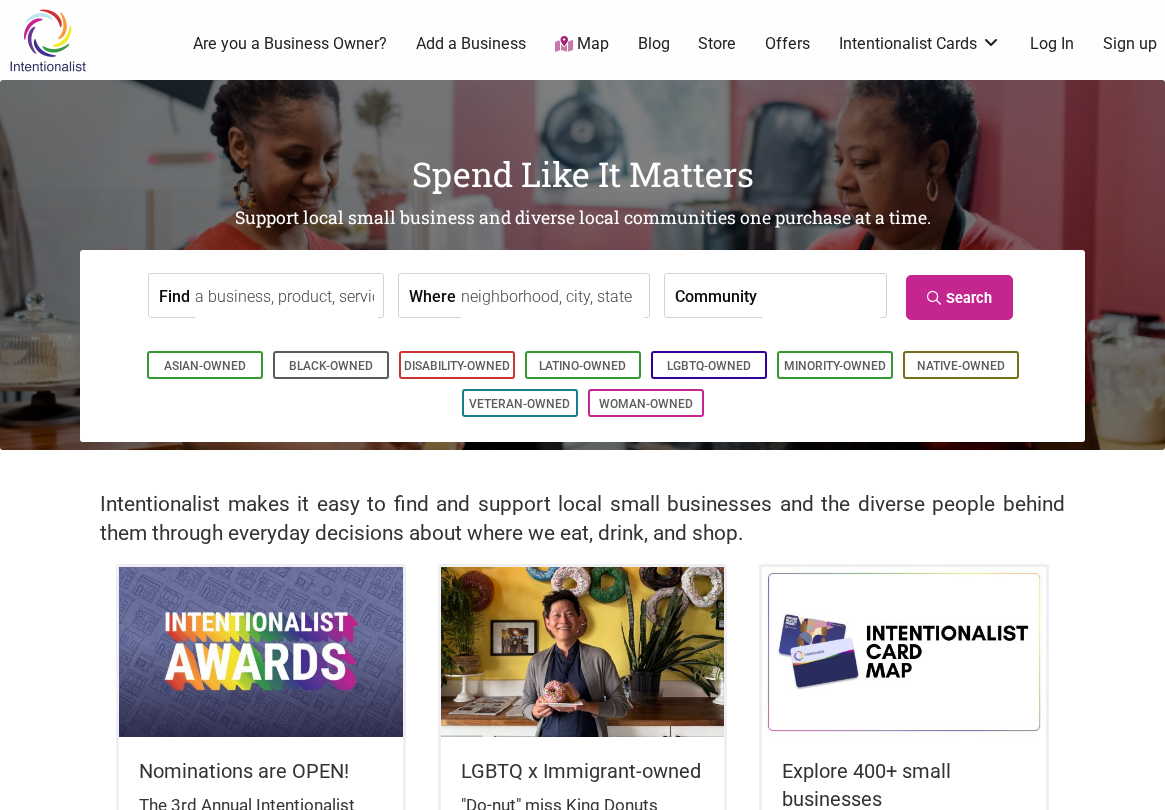 scroll, scrollTop: 0, scrollLeft: 0, axis: both 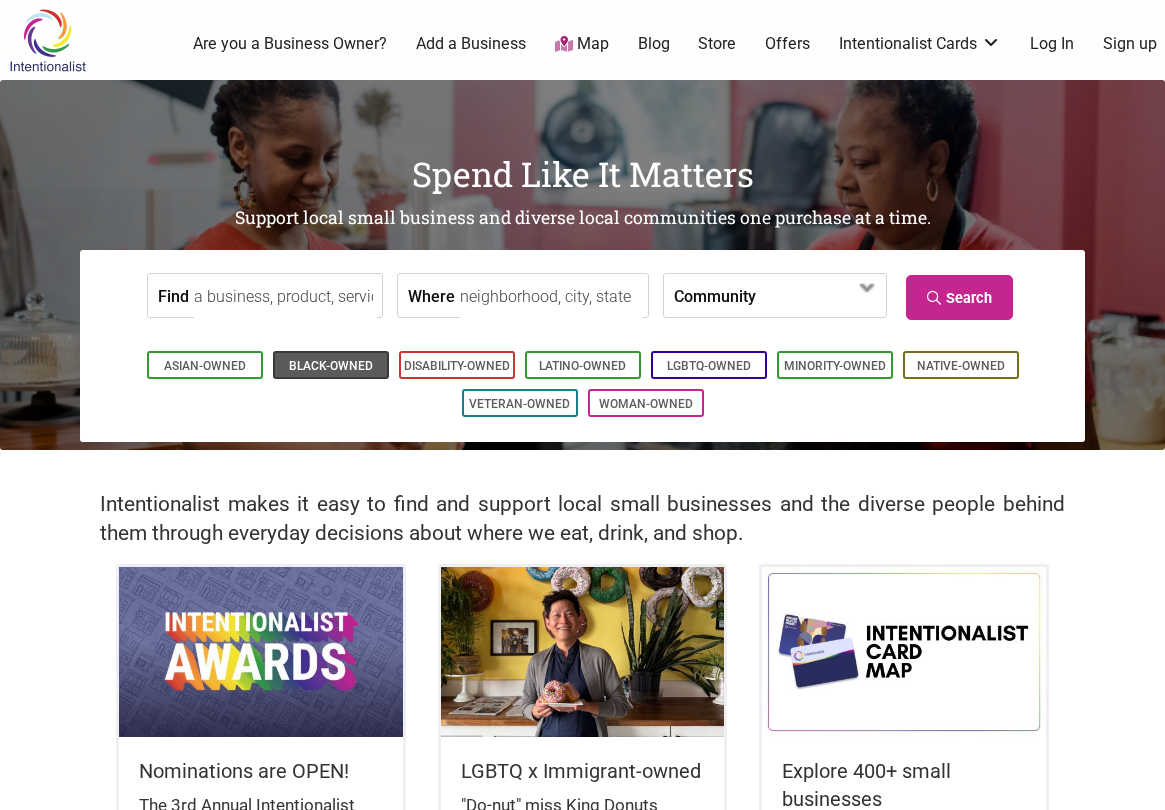click on "Black-Owned" at bounding box center [331, 366] 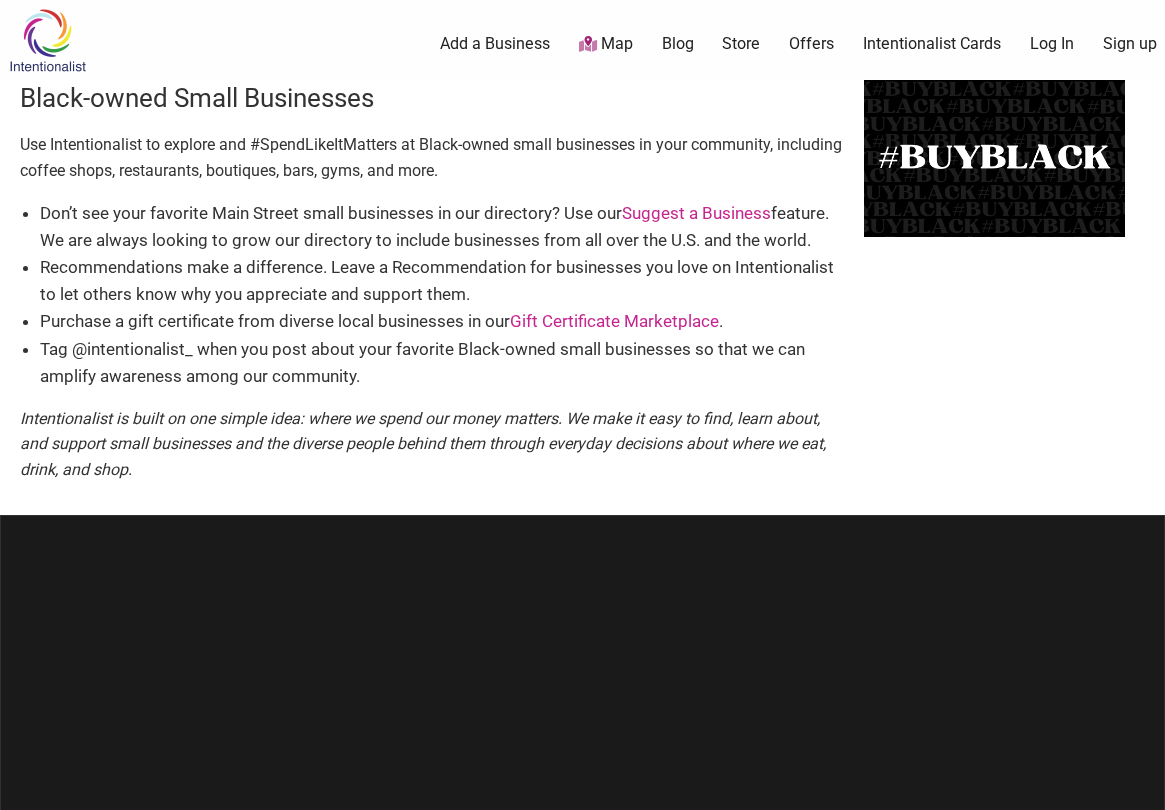 scroll, scrollTop: 0, scrollLeft: 0, axis: both 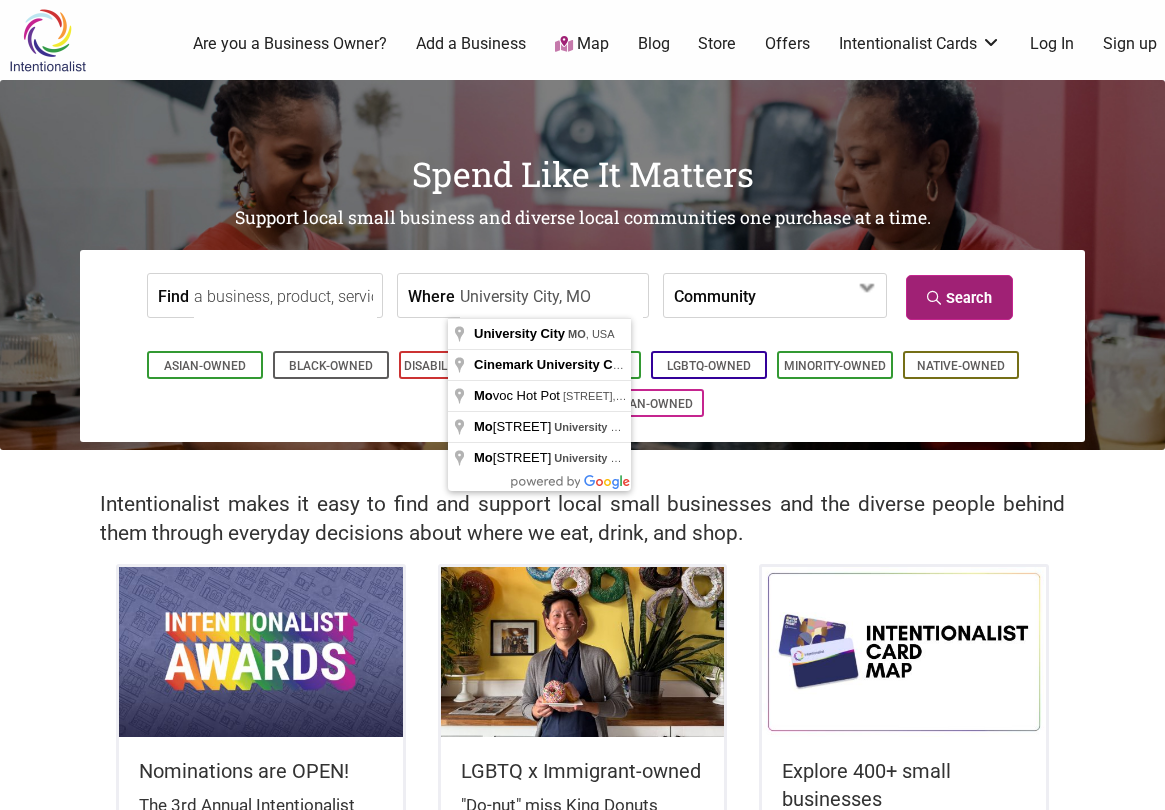 type on "University City, MO" 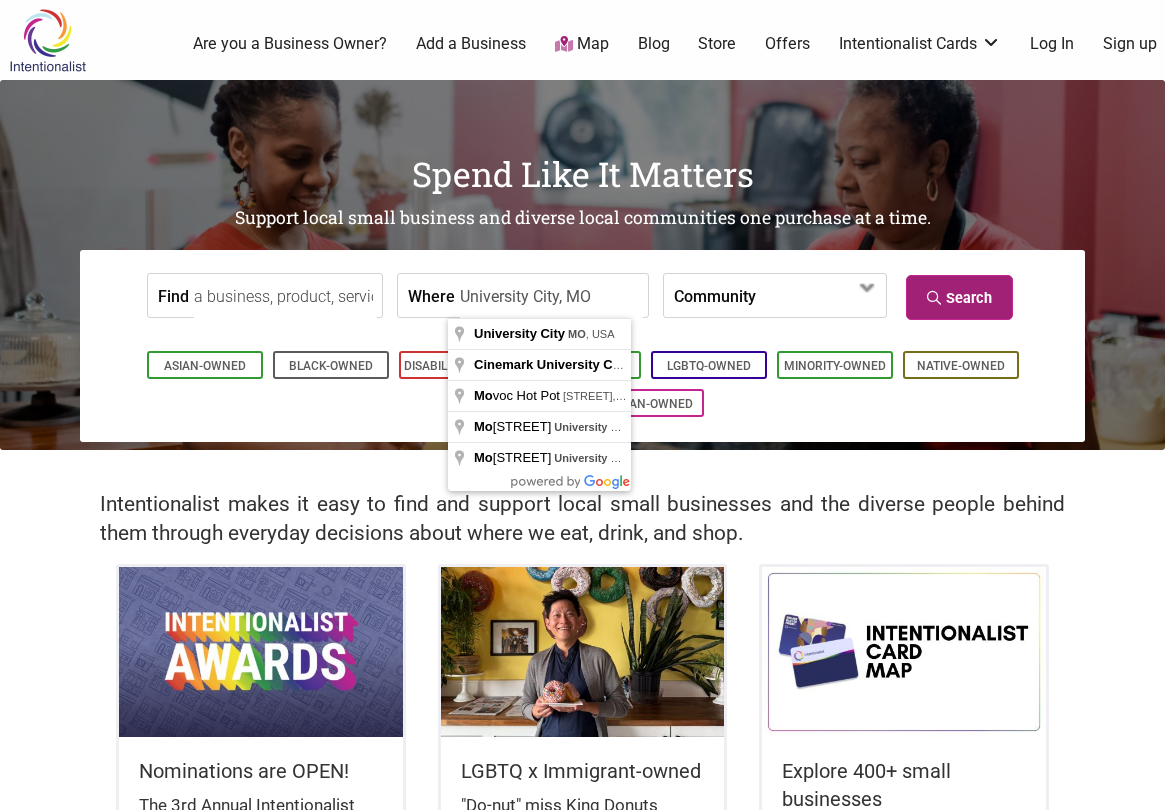 click on "Search" at bounding box center (959, 297) 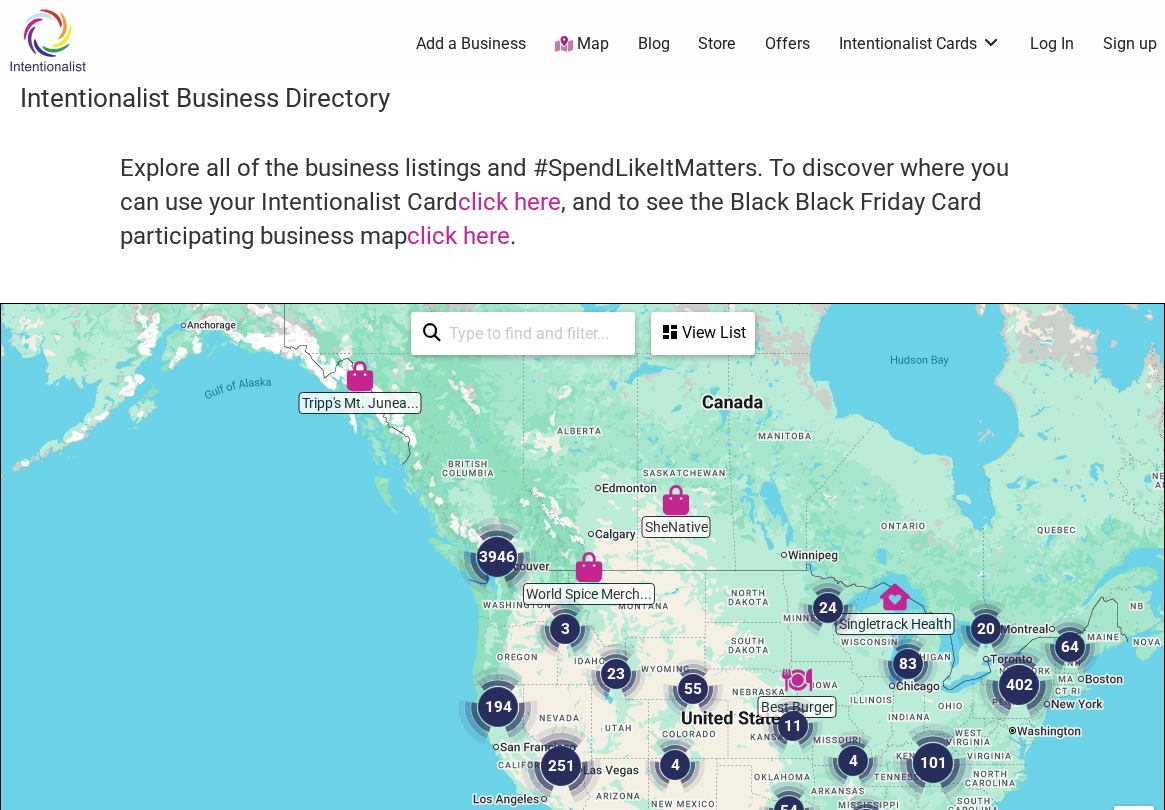 scroll, scrollTop: 500, scrollLeft: 0, axis: vertical 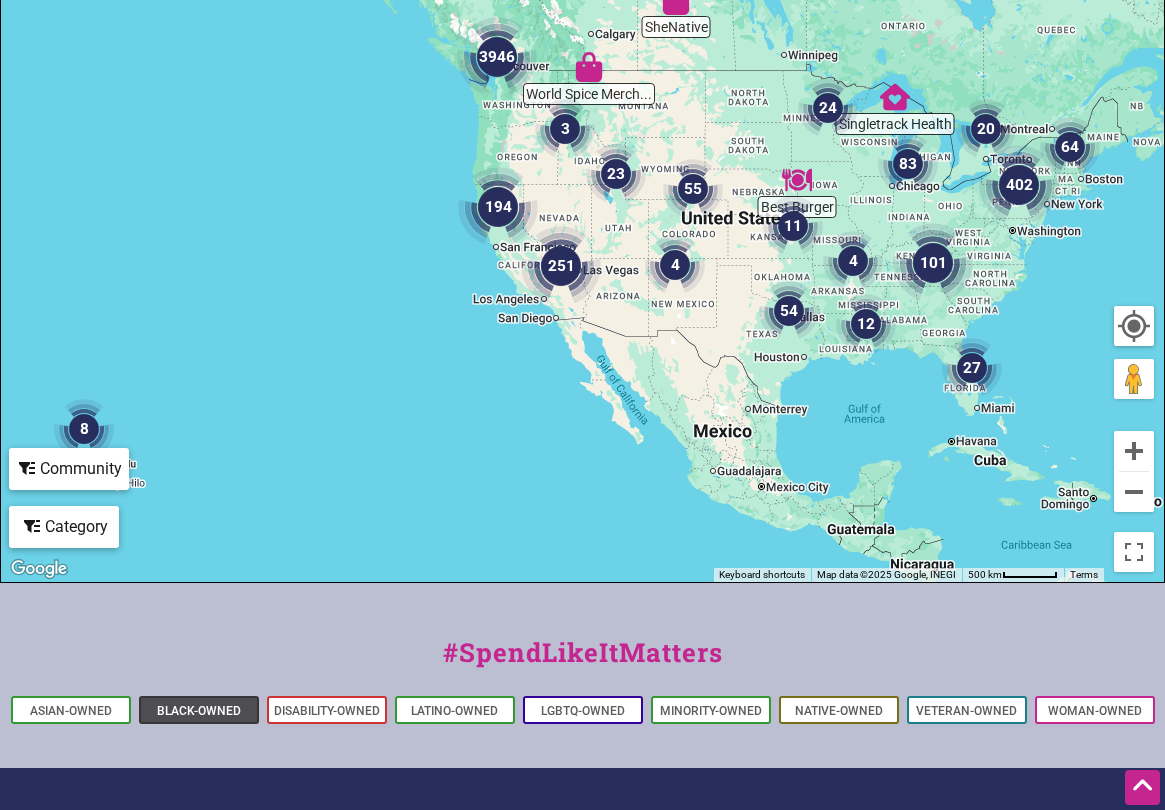 click on "Black-Owned" at bounding box center [199, 711] 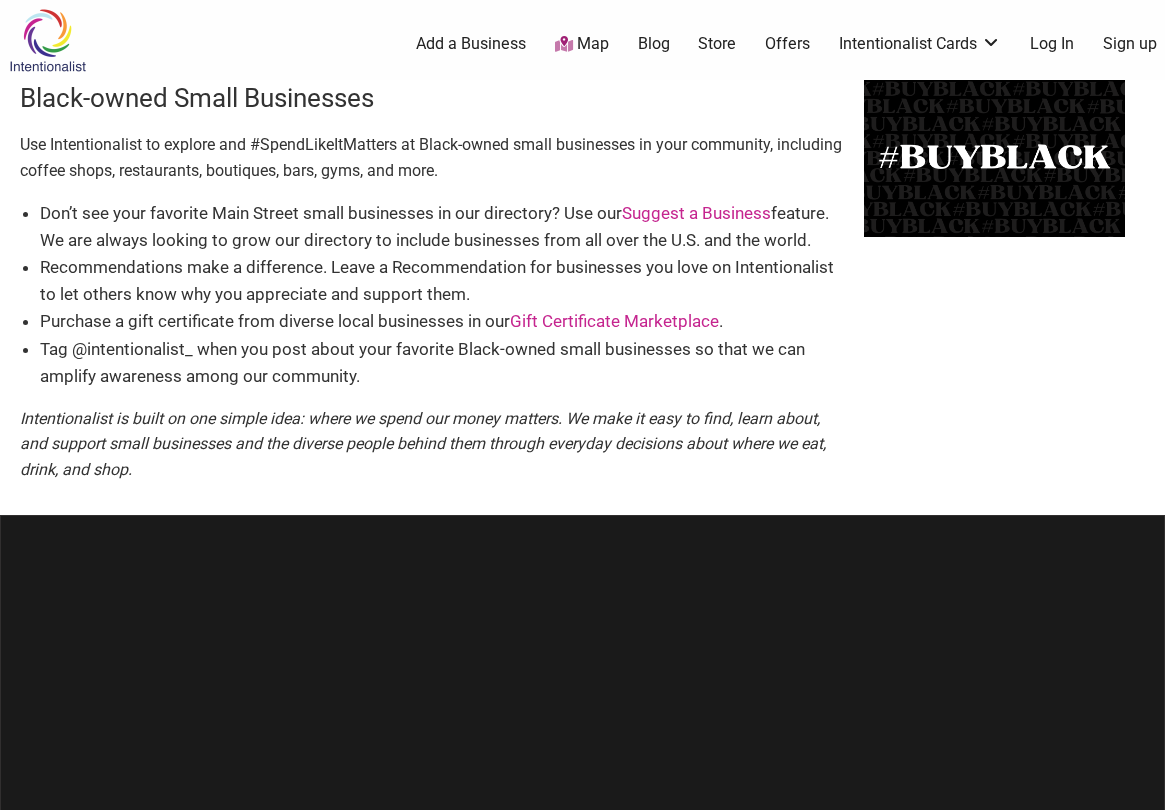 scroll, scrollTop: 0, scrollLeft: 0, axis: both 